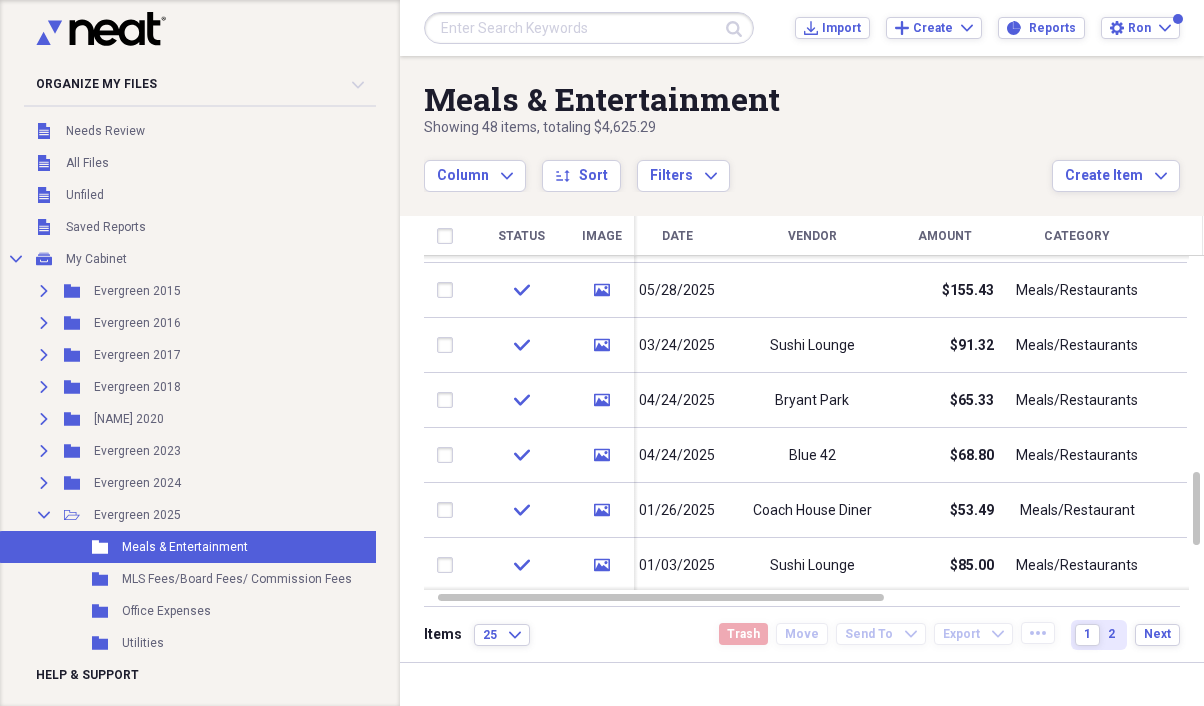 scroll, scrollTop: 0, scrollLeft: 0, axis: both 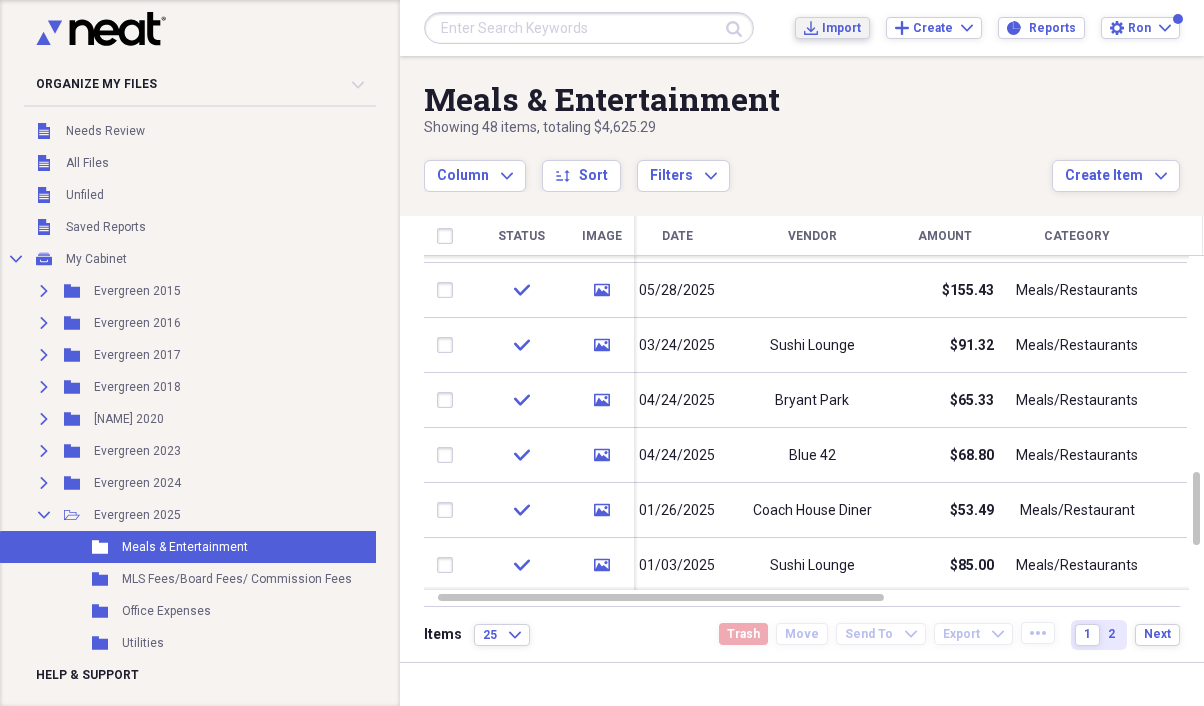 click on "Import" 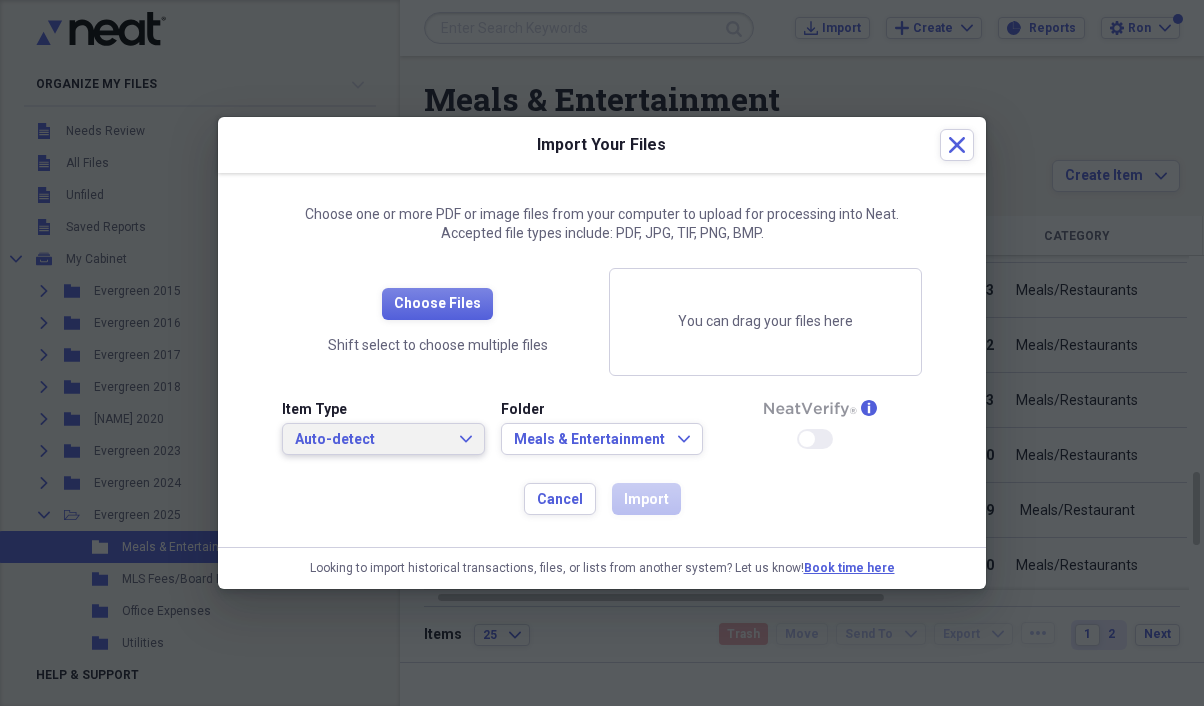 click on "Auto-detect Expand" at bounding box center (383, 440) 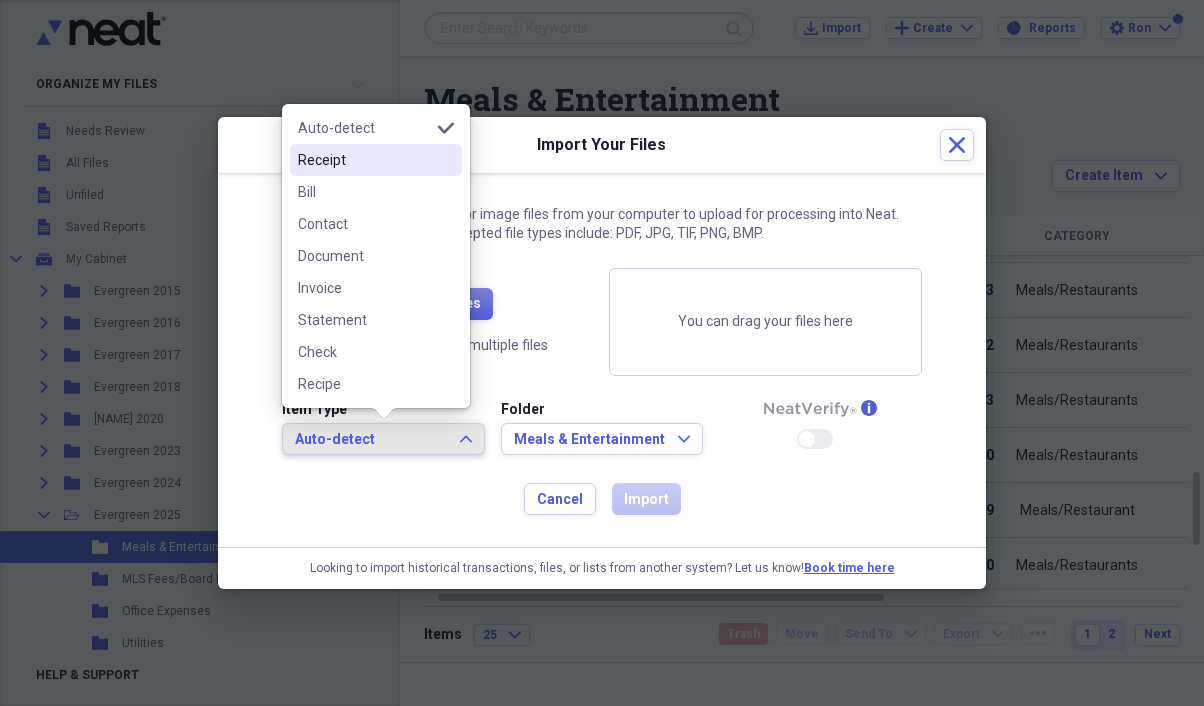 click on "Receipt" at bounding box center [364, 160] 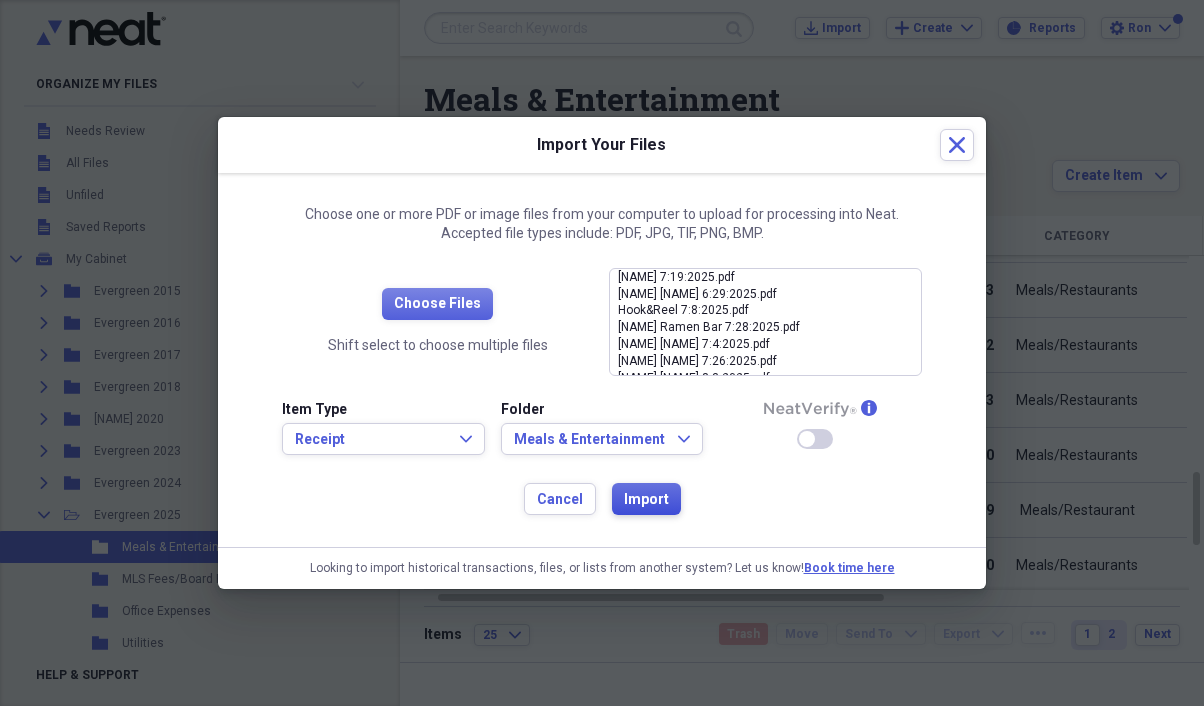 click on "Import" at bounding box center (646, 500) 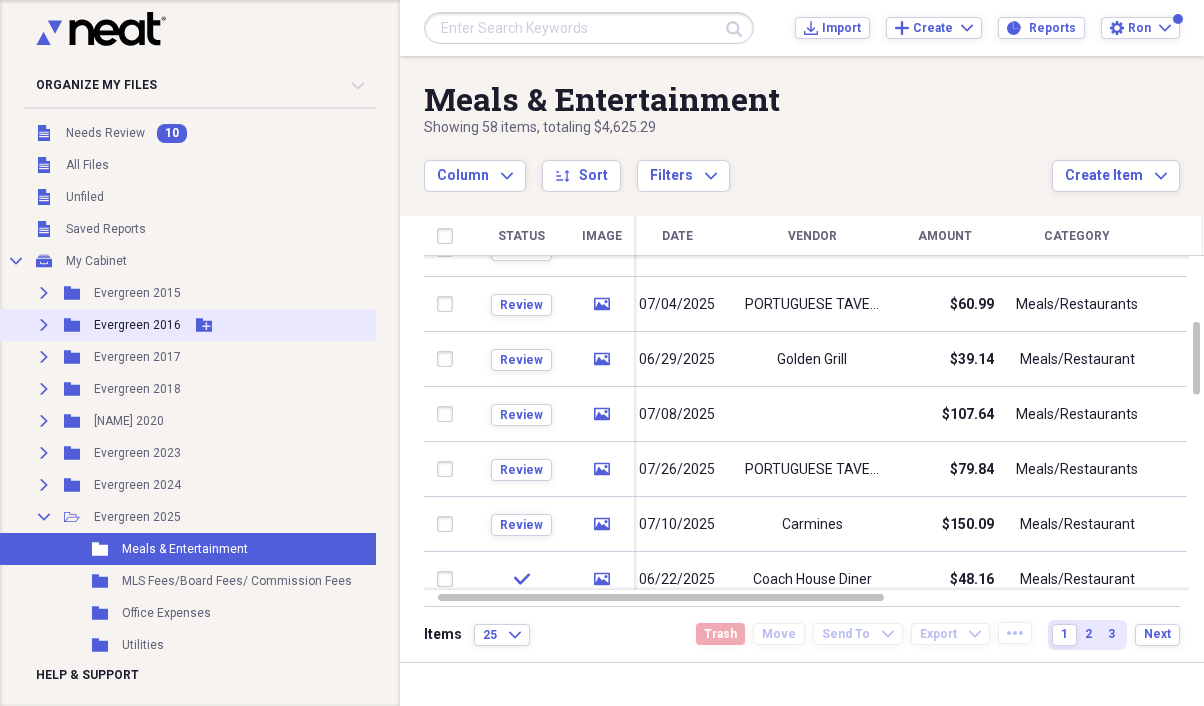 scroll, scrollTop: 39, scrollLeft: 0, axis: vertical 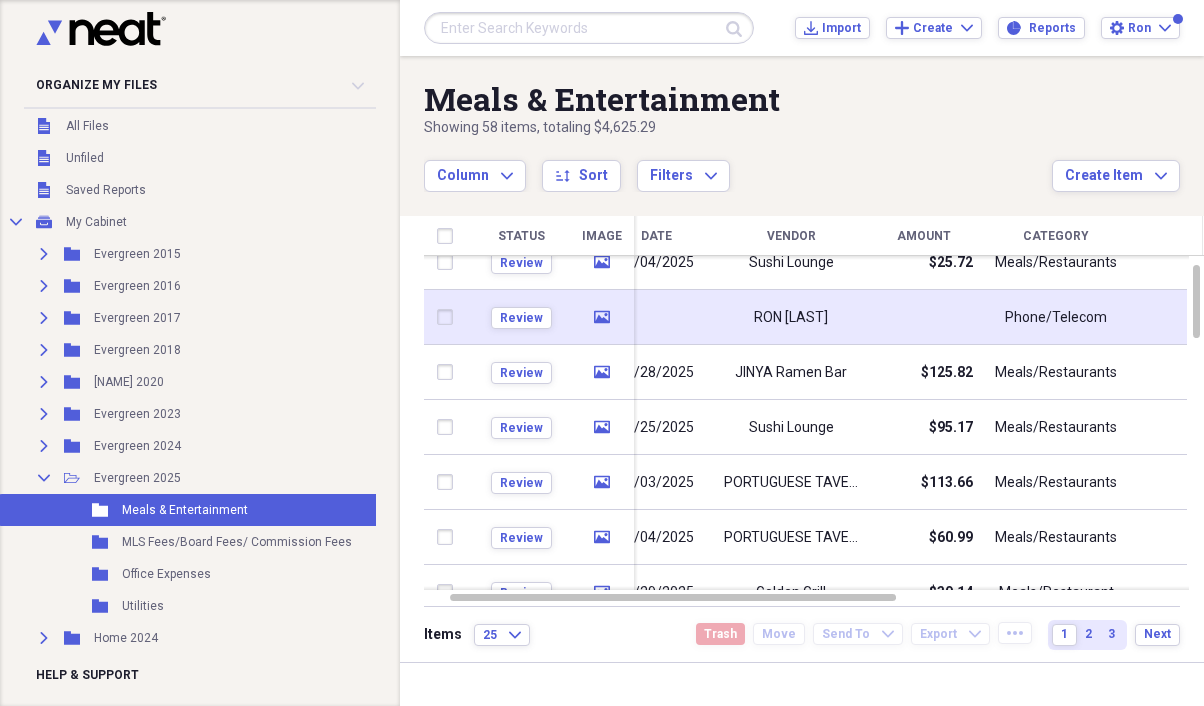 click on "RON [LAST]" at bounding box center (791, 318) 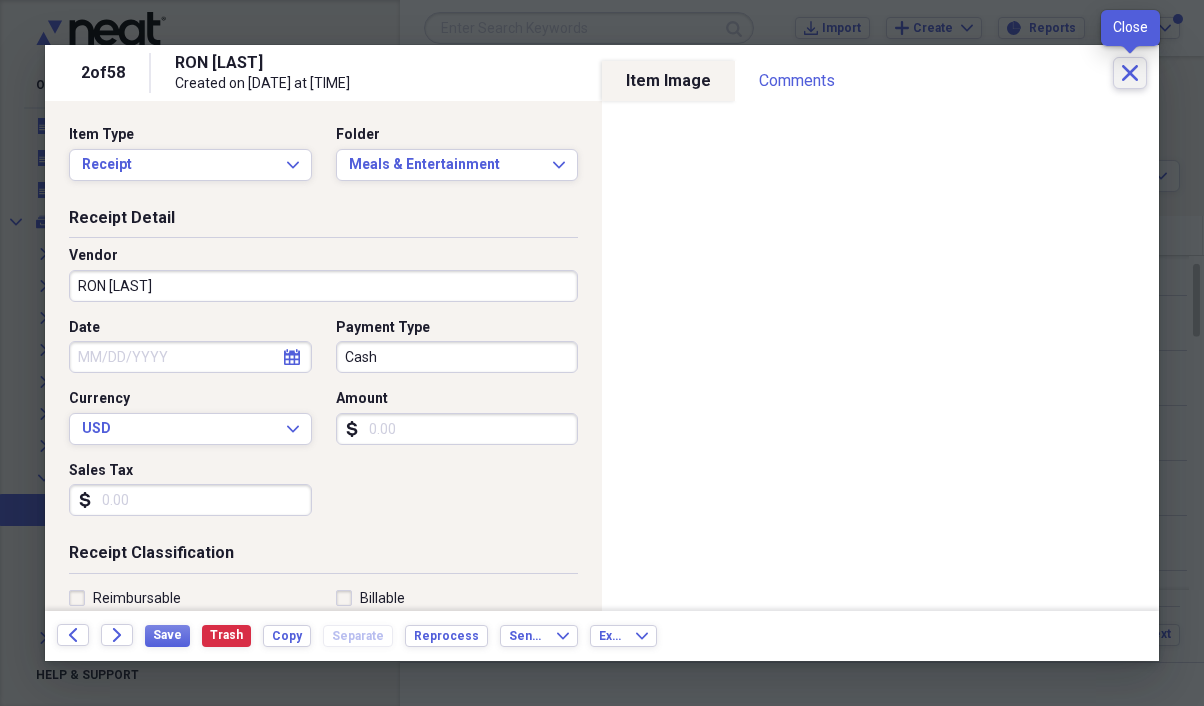 click on "Close" 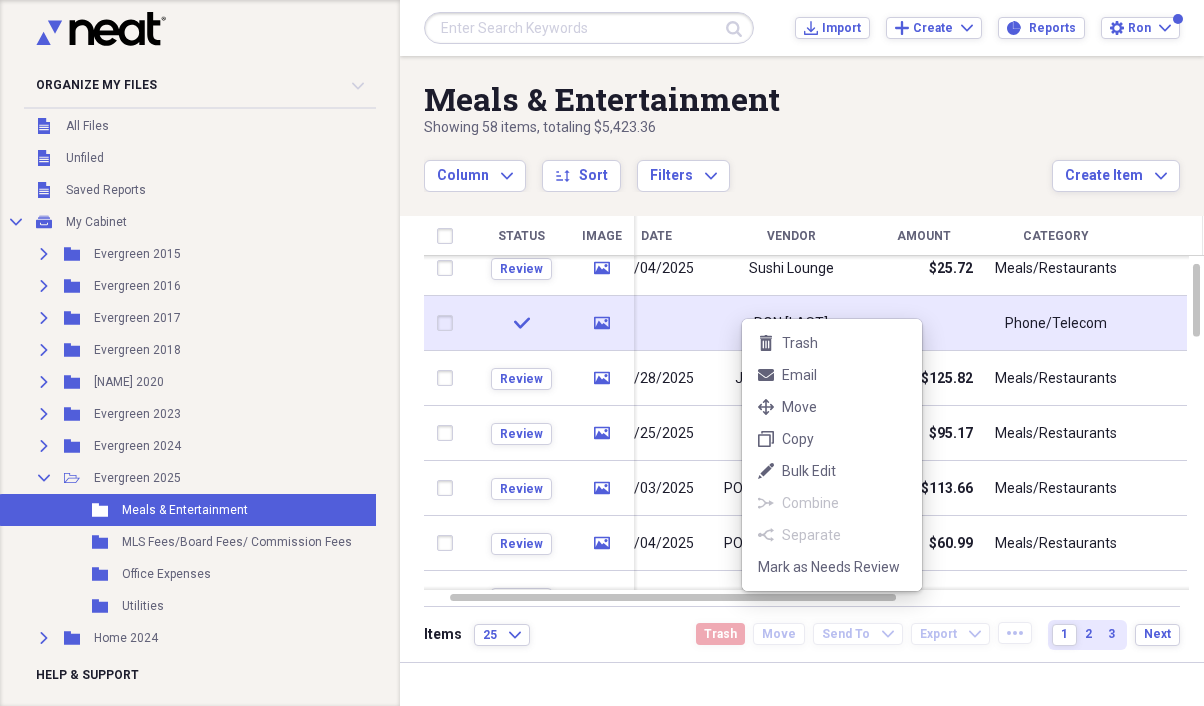 click on "trash Trash mail Email move Move duplicate Copy edit Bulk Edit combine Combine separate Separate Mark as Needs Review" at bounding box center (832, 455) 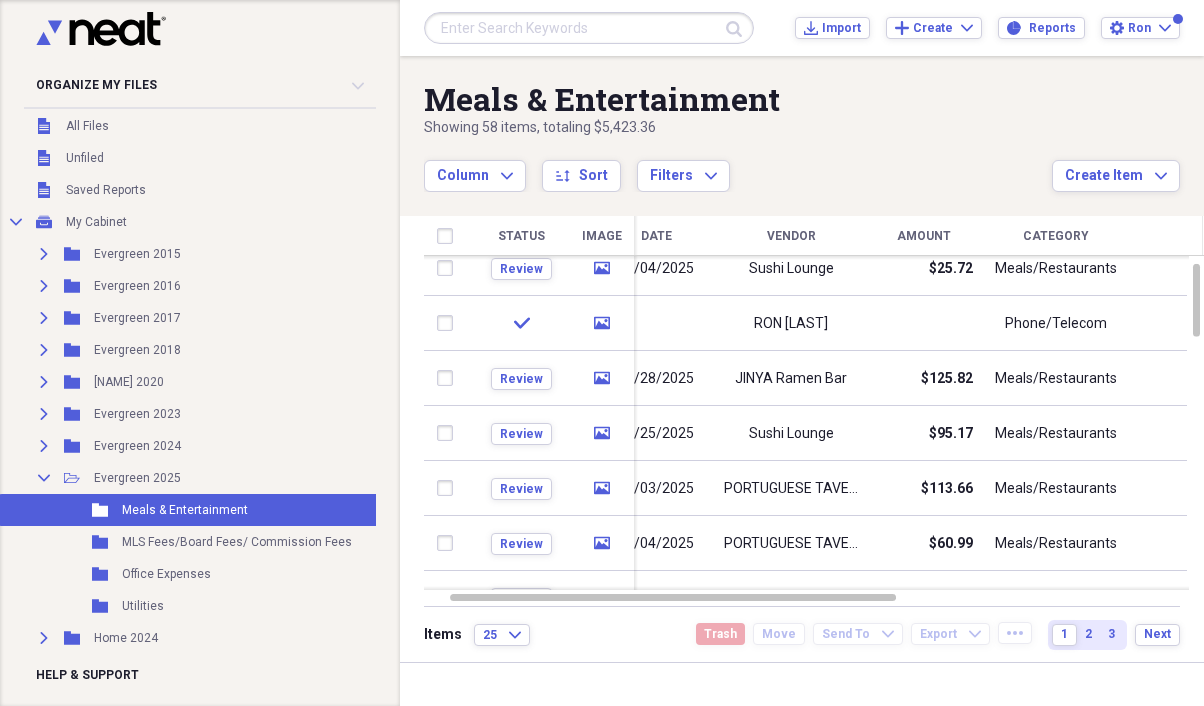 click at bounding box center [656, 323] 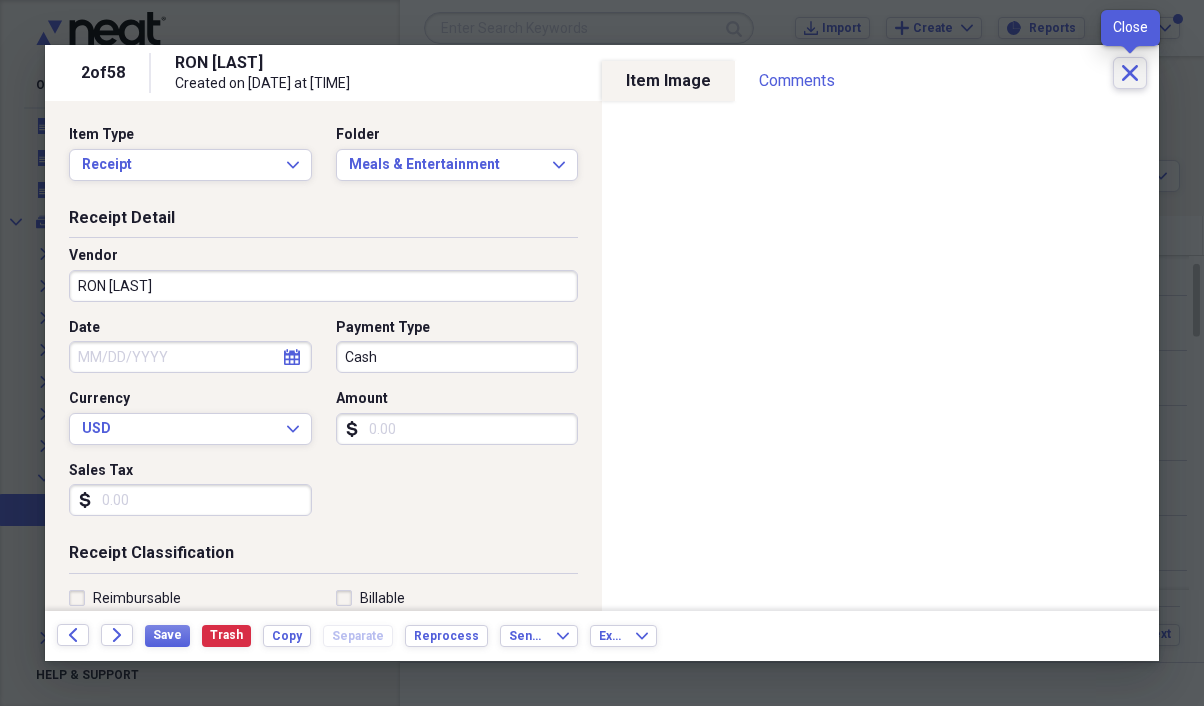 click on "Close" at bounding box center [1130, 73] 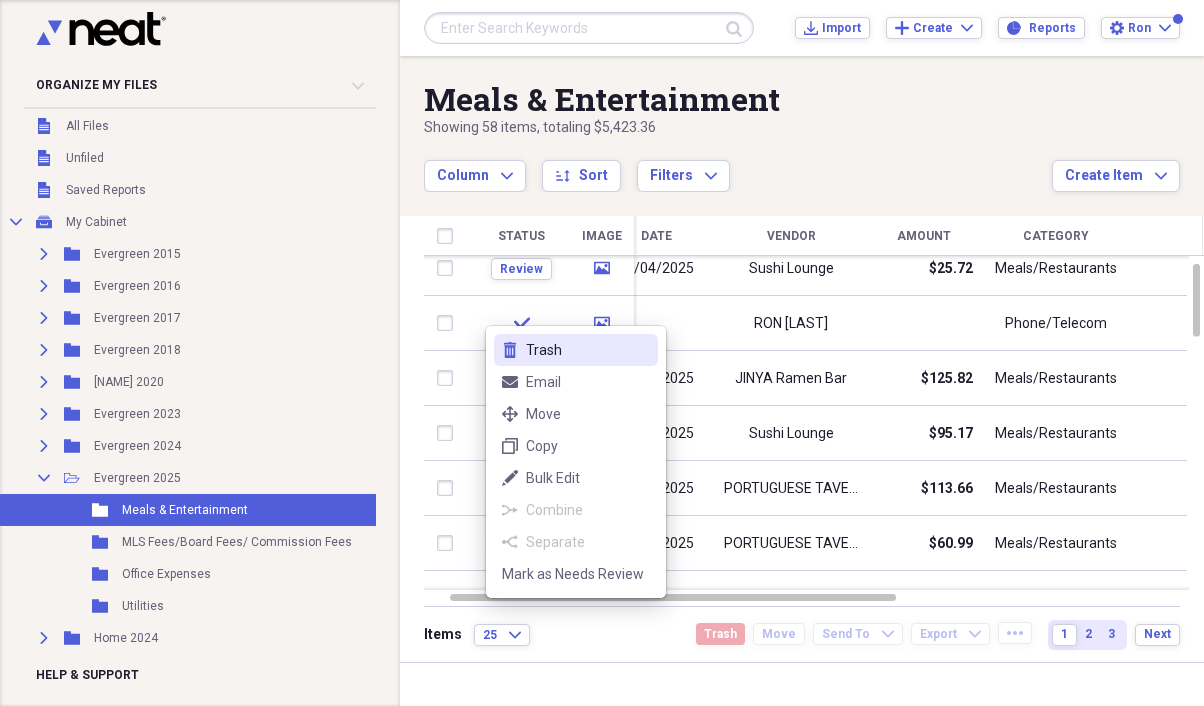 click on "trash" 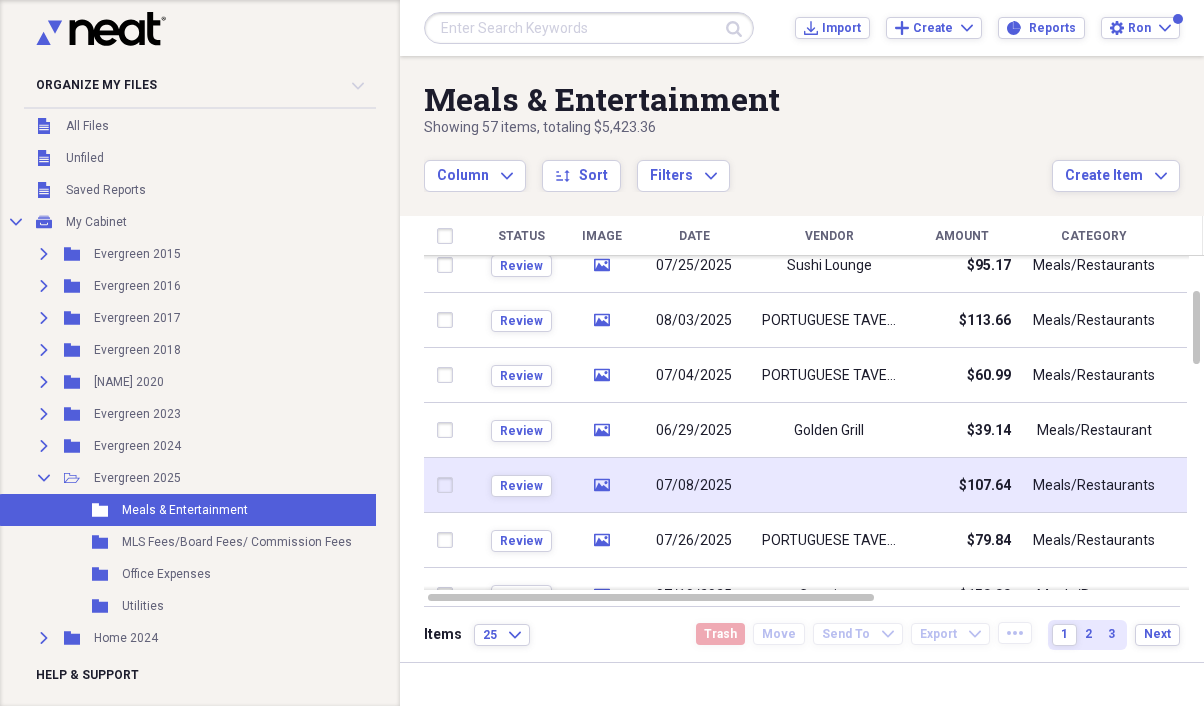 click at bounding box center [829, 485] 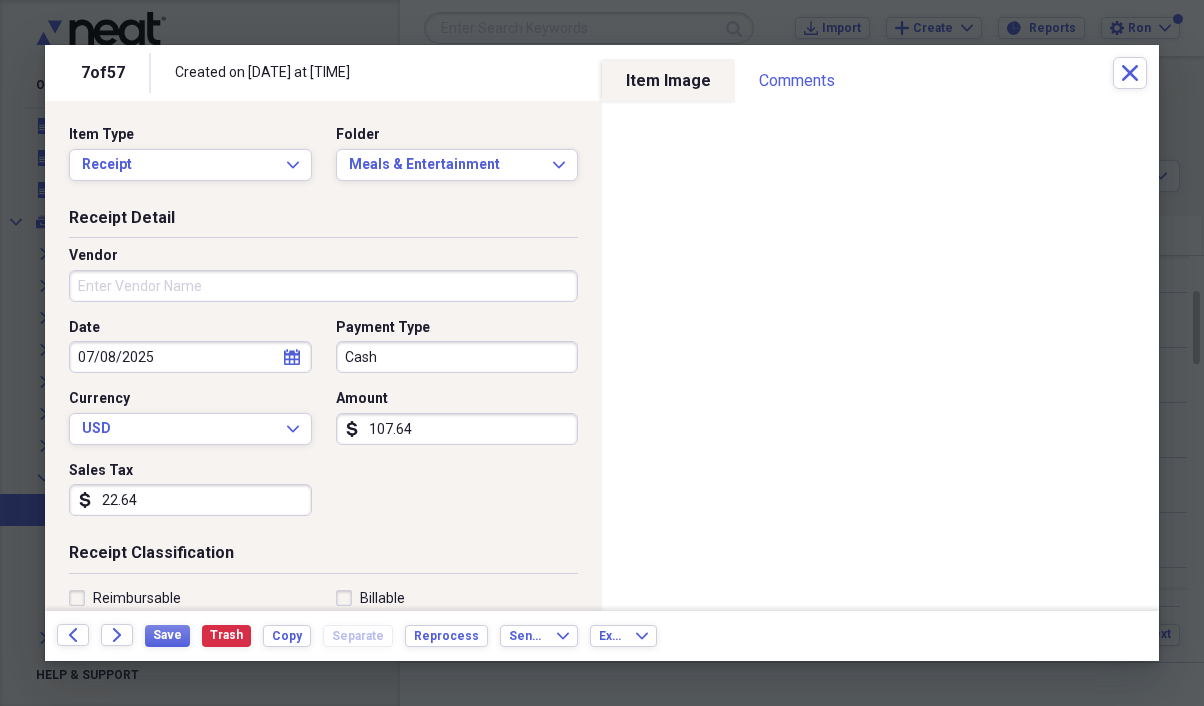 click on "Vendor" at bounding box center (323, 286) 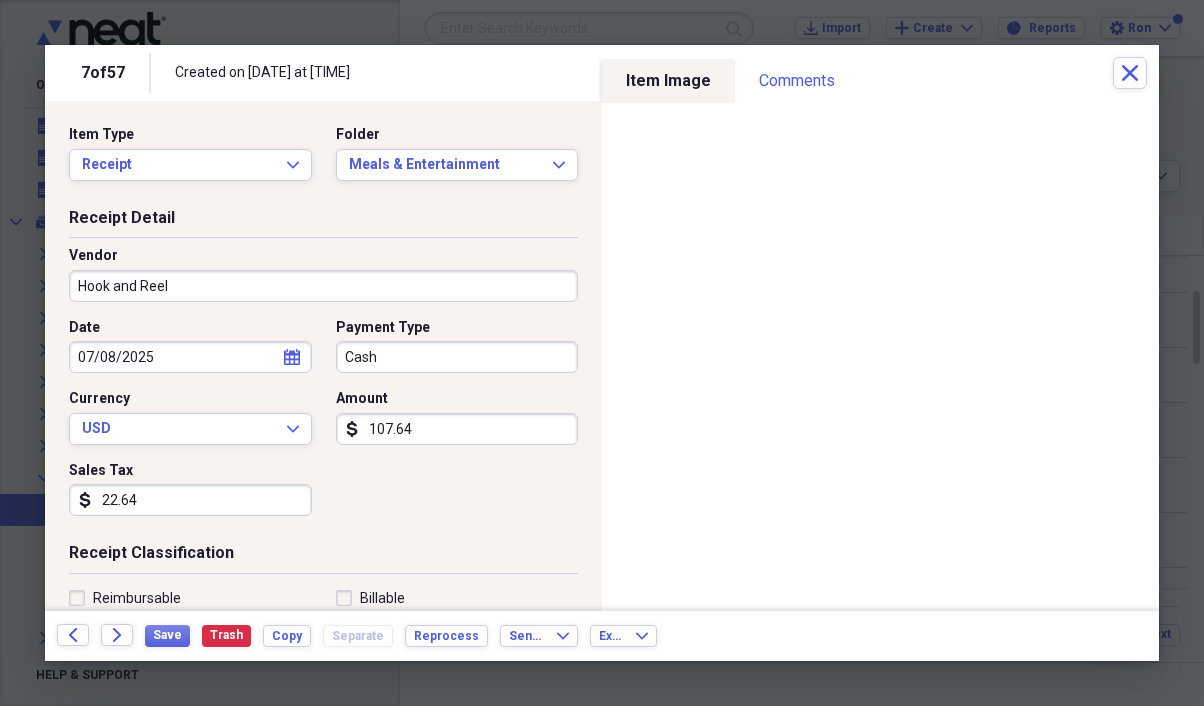type on "Hook and Reel" 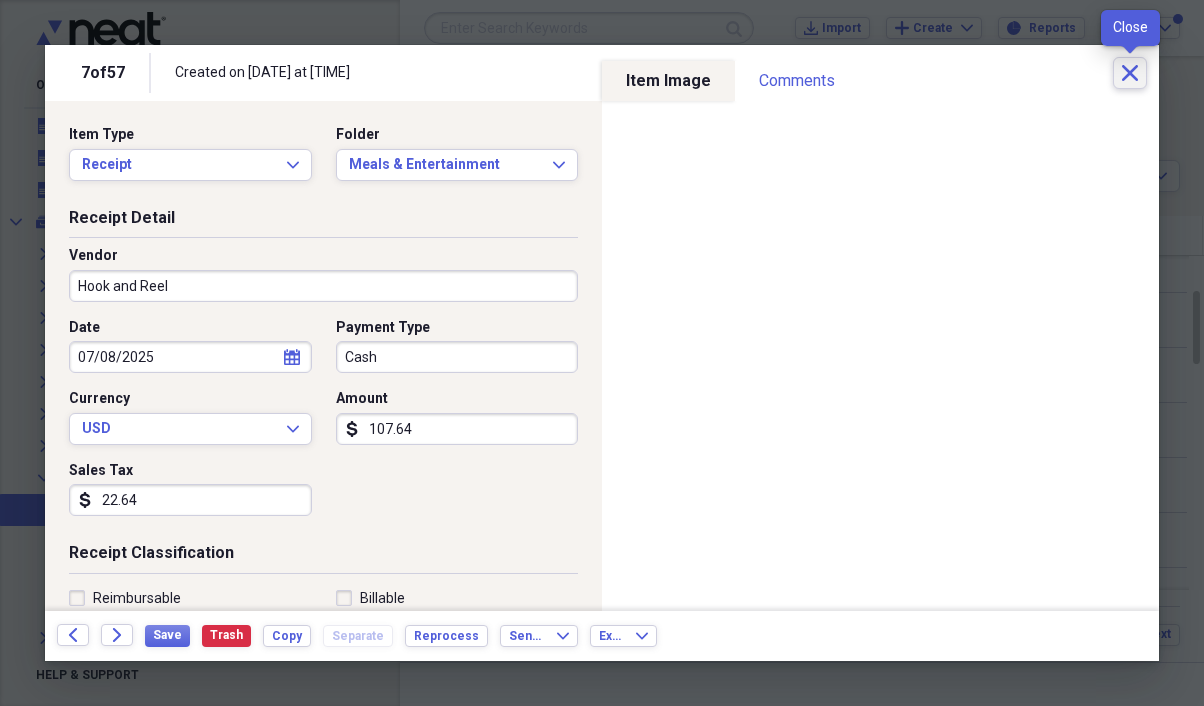 click on "Close" 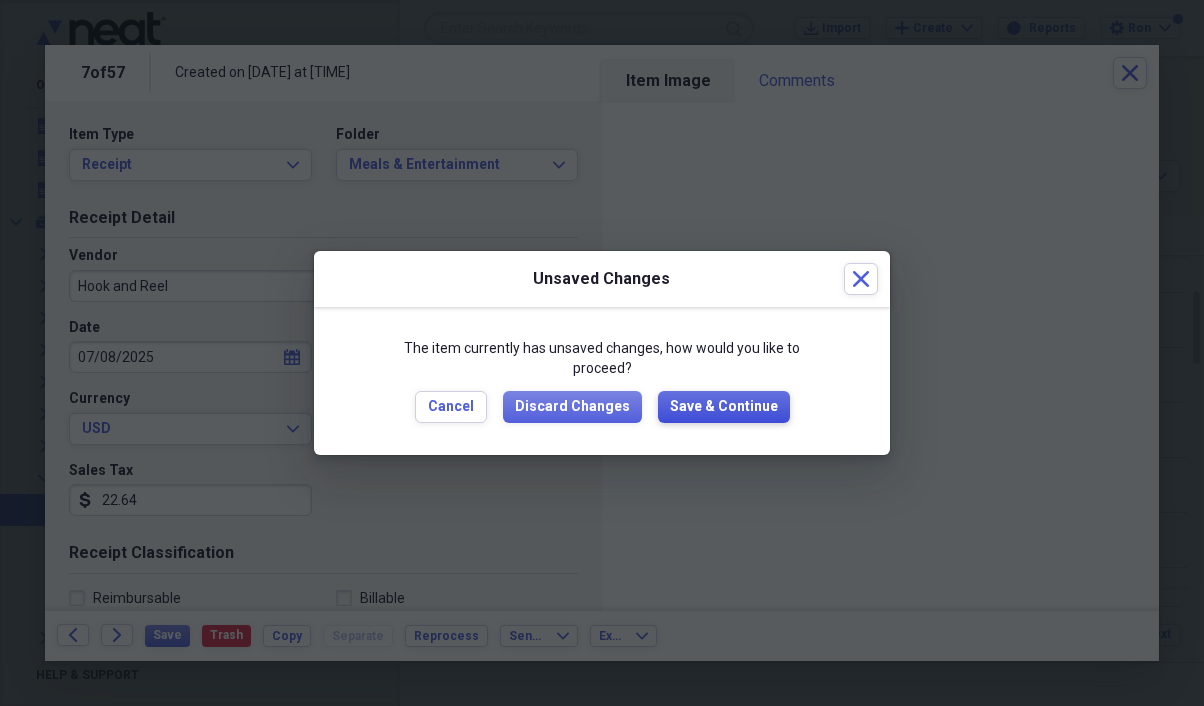 click on "Save & Continue" at bounding box center [724, 407] 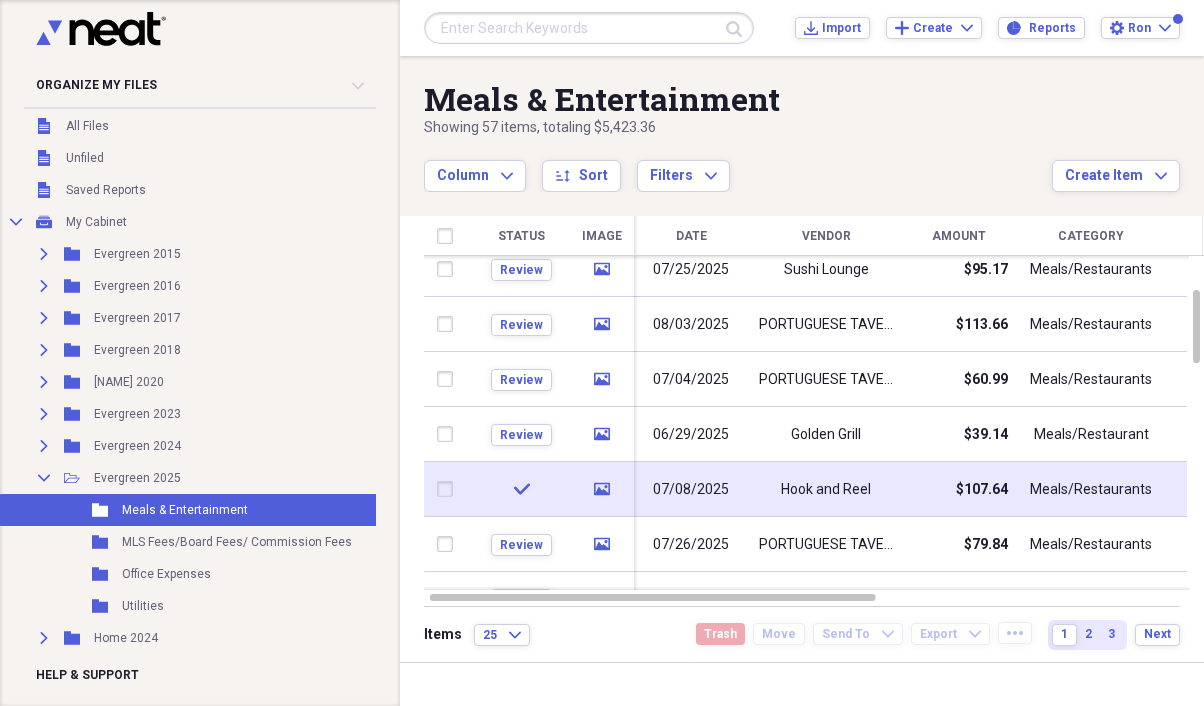 click on "check" at bounding box center (521, 489) 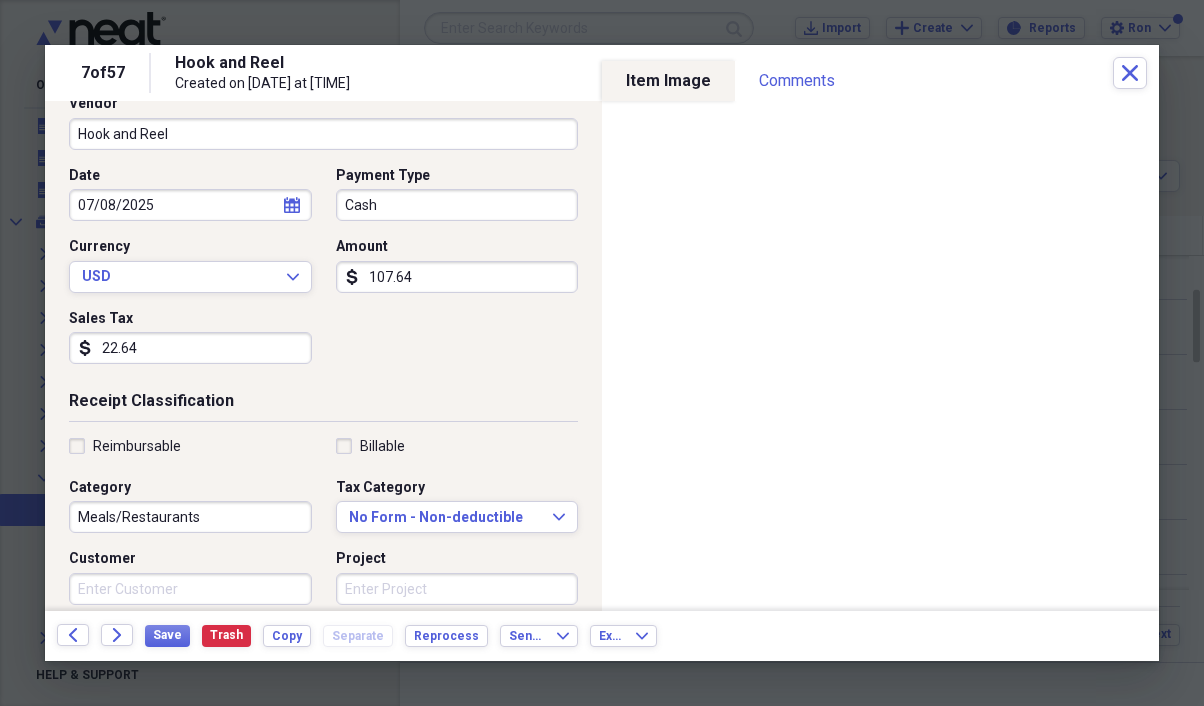 scroll, scrollTop: 154, scrollLeft: 0, axis: vertical 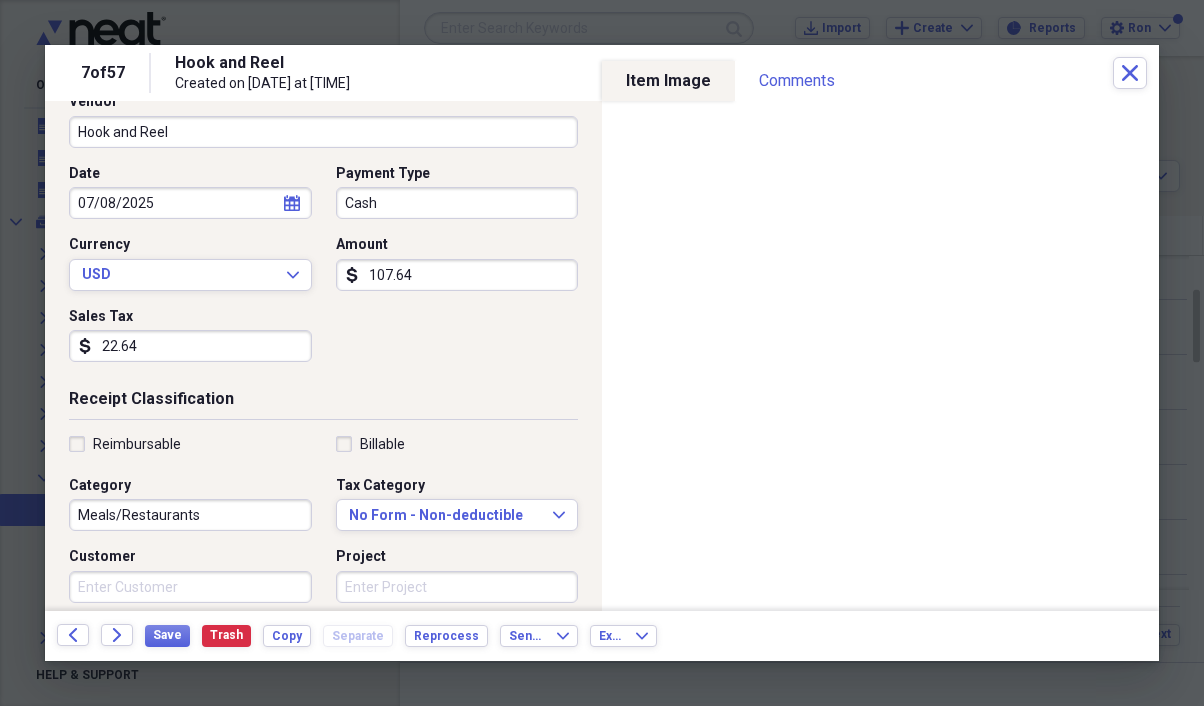 click on "Meals/Restaurants" at bounding box center (190, 515) 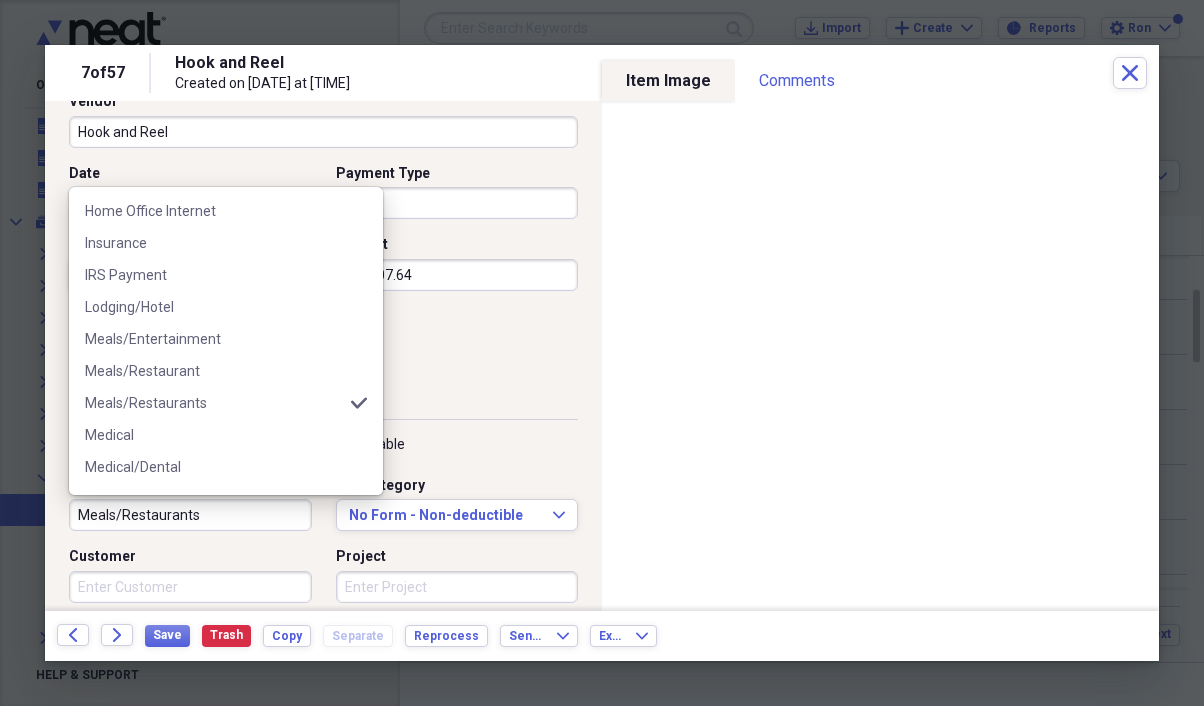 scroll, scrollTop: 739, scrollLeft: 0, axis: vertical 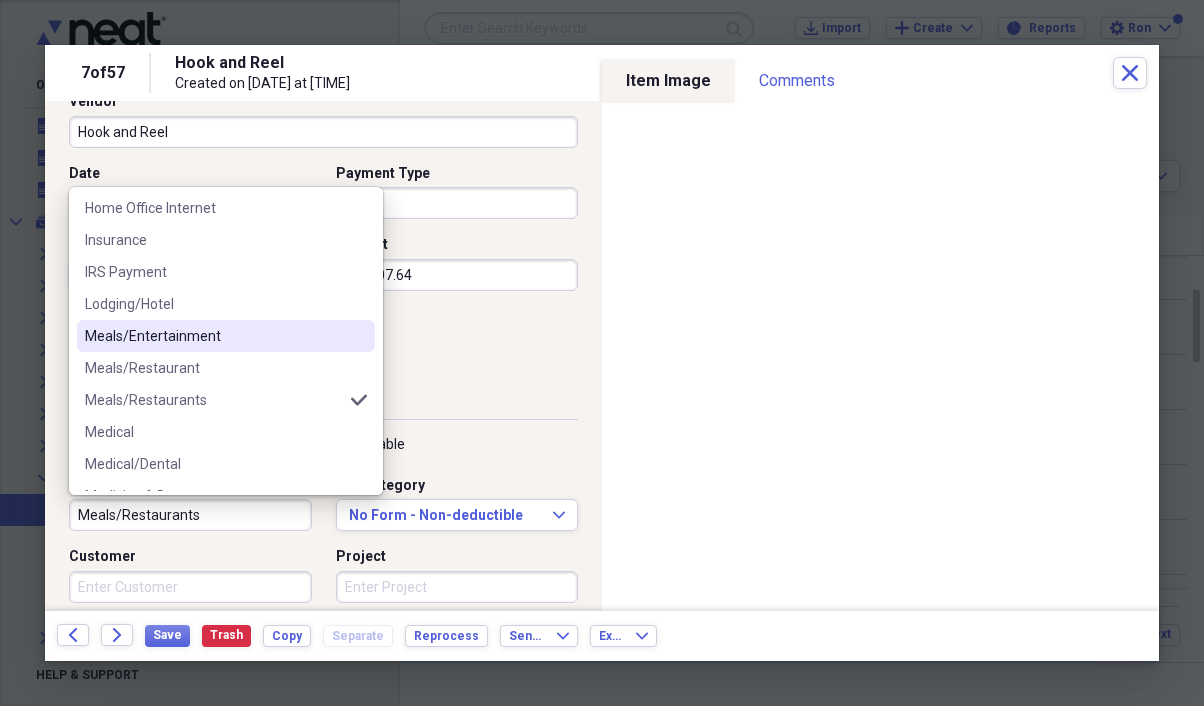 click on "Meals/Entertainment" at bounding box center (214, 336) 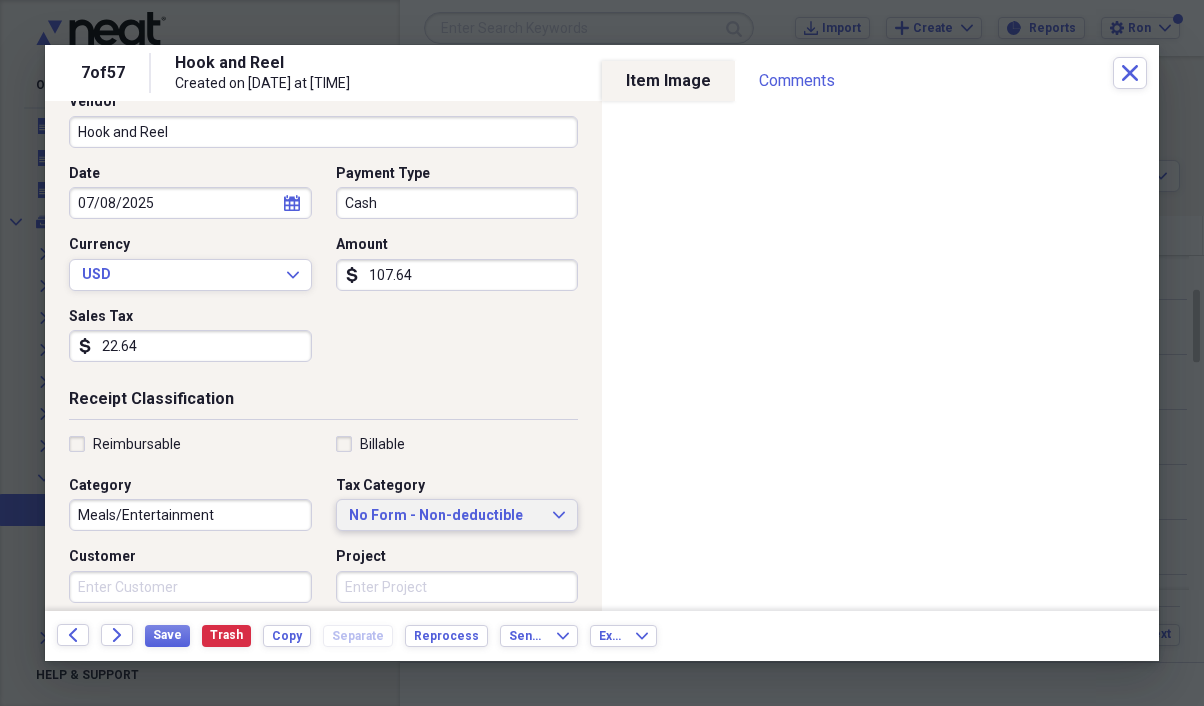 click on "Expand" 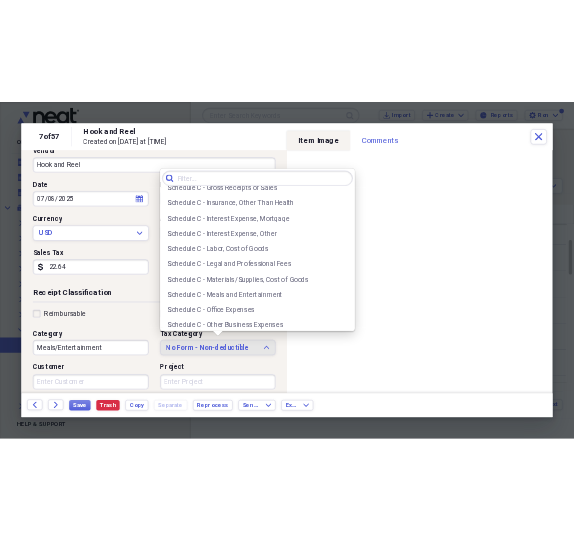 scroll, scrollTop: 3790, scrollLeft: 0, axis: vertical 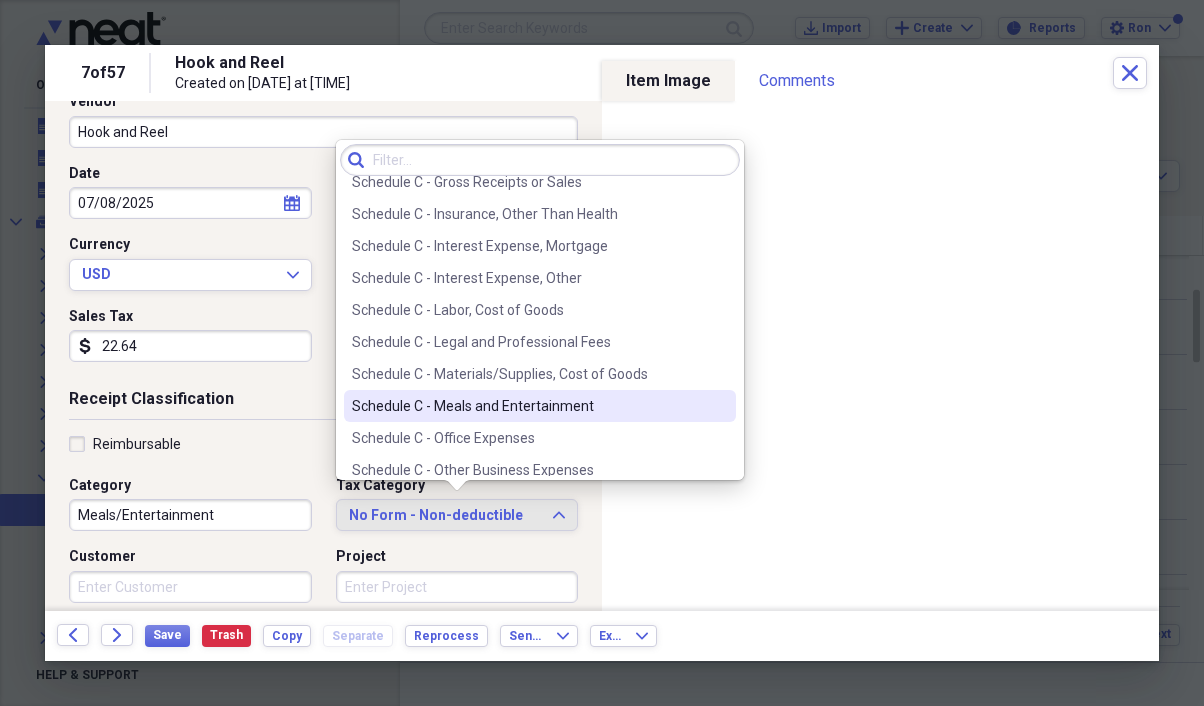click on "Schedule C - Meals and Entertainment" at bounding box center (528, 406) 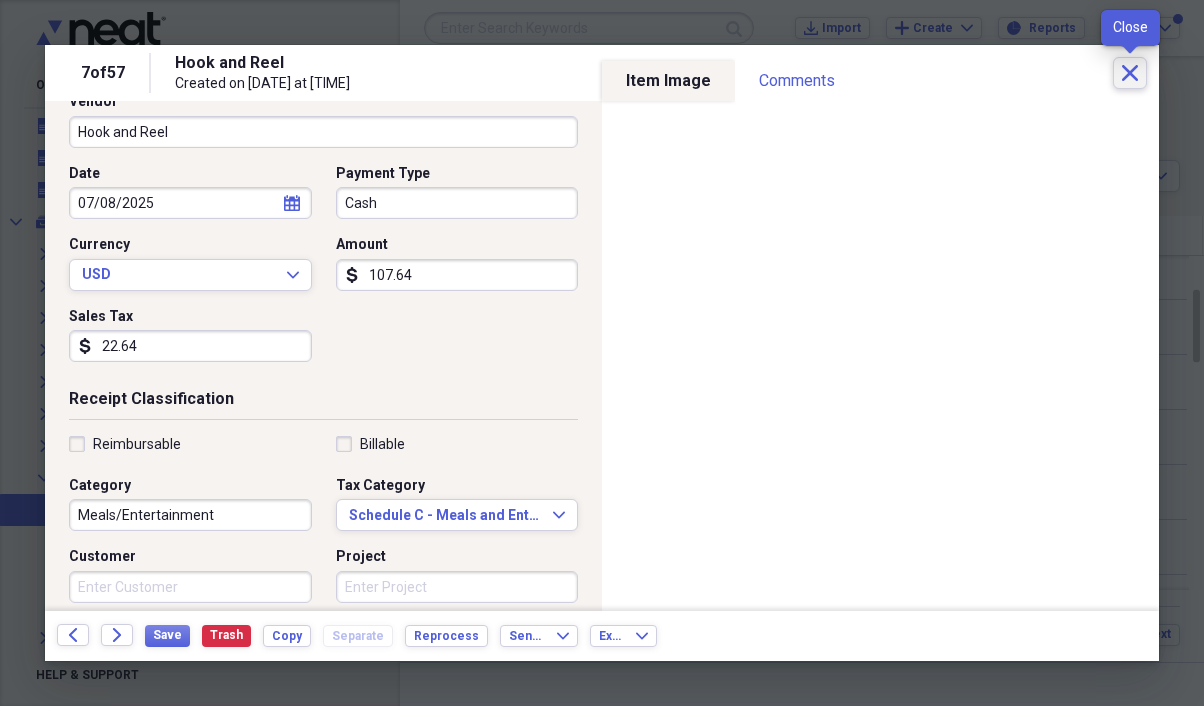 click 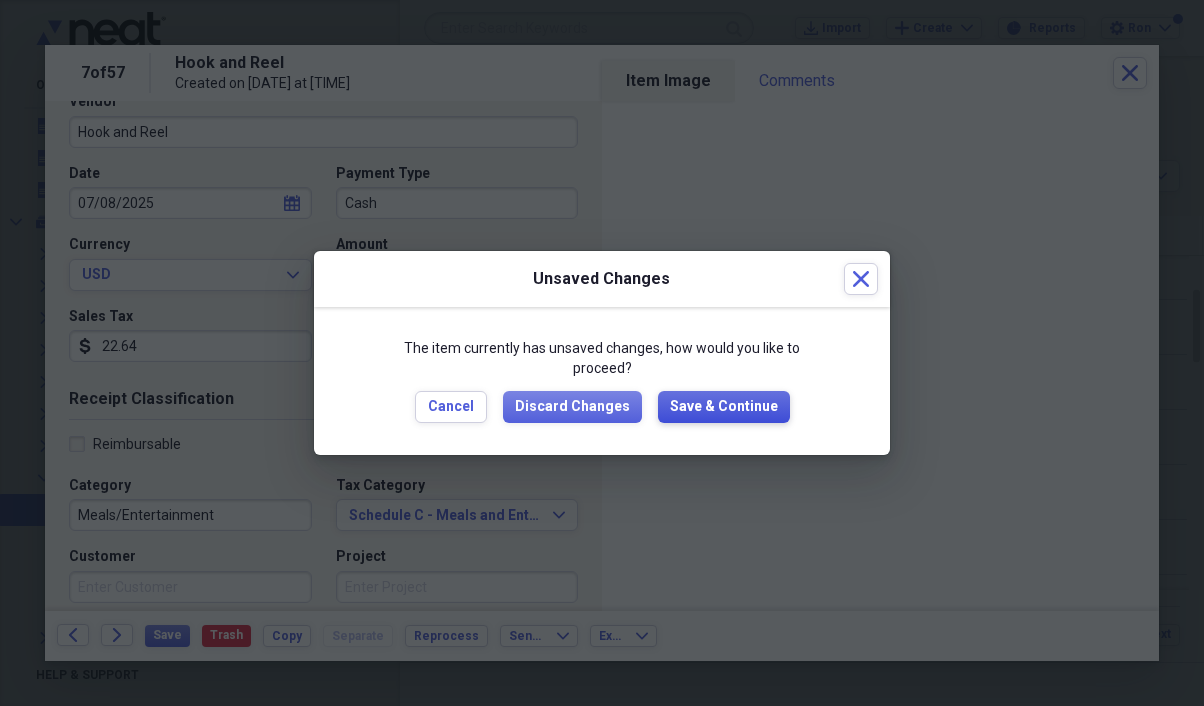 click on "Save & Continue" at bounding box center [724, 407] 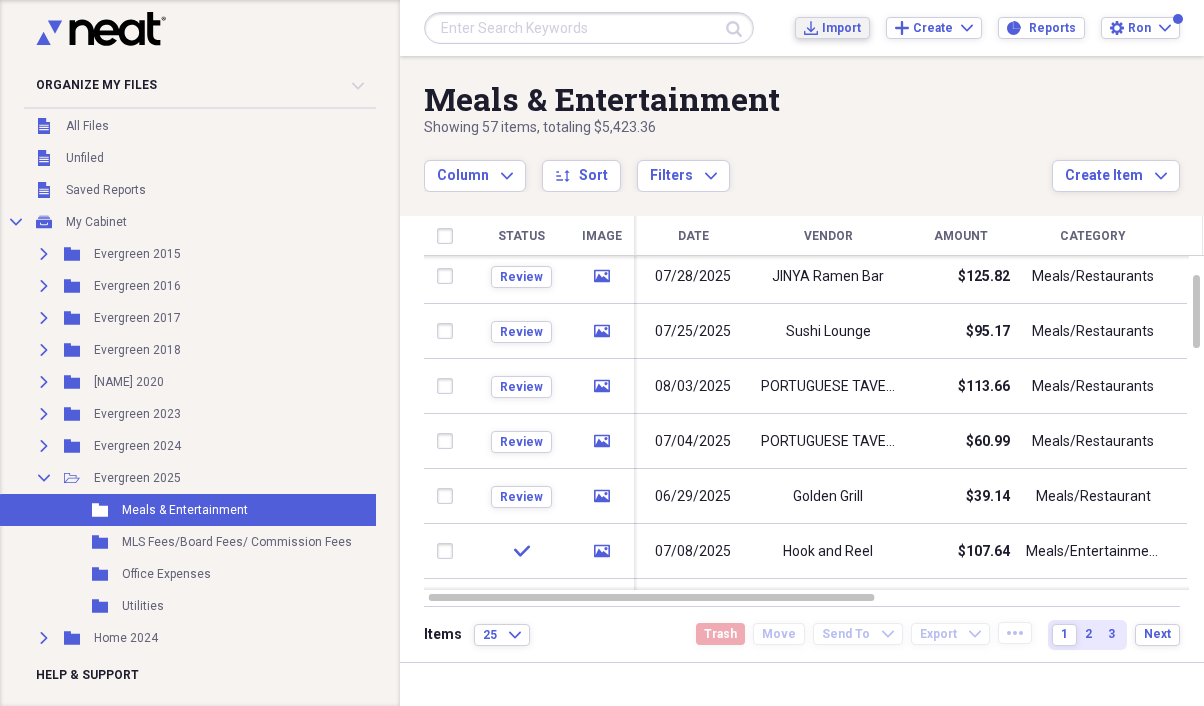 click on "Import" 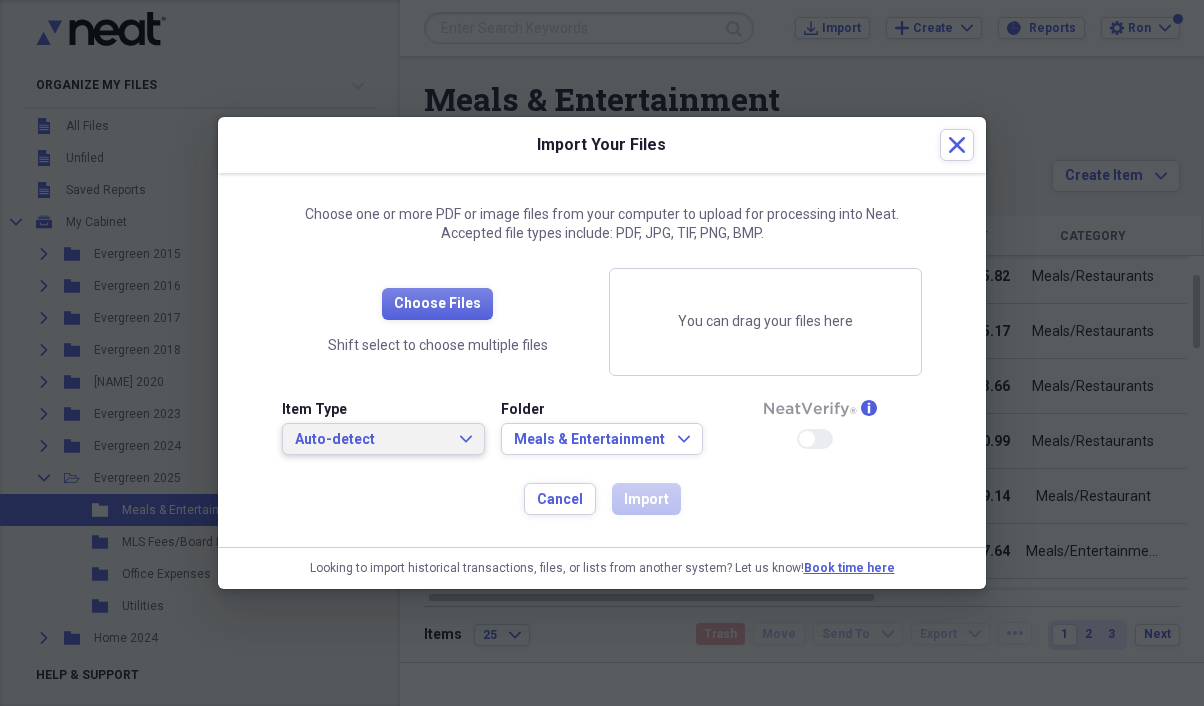 click on "Expand" 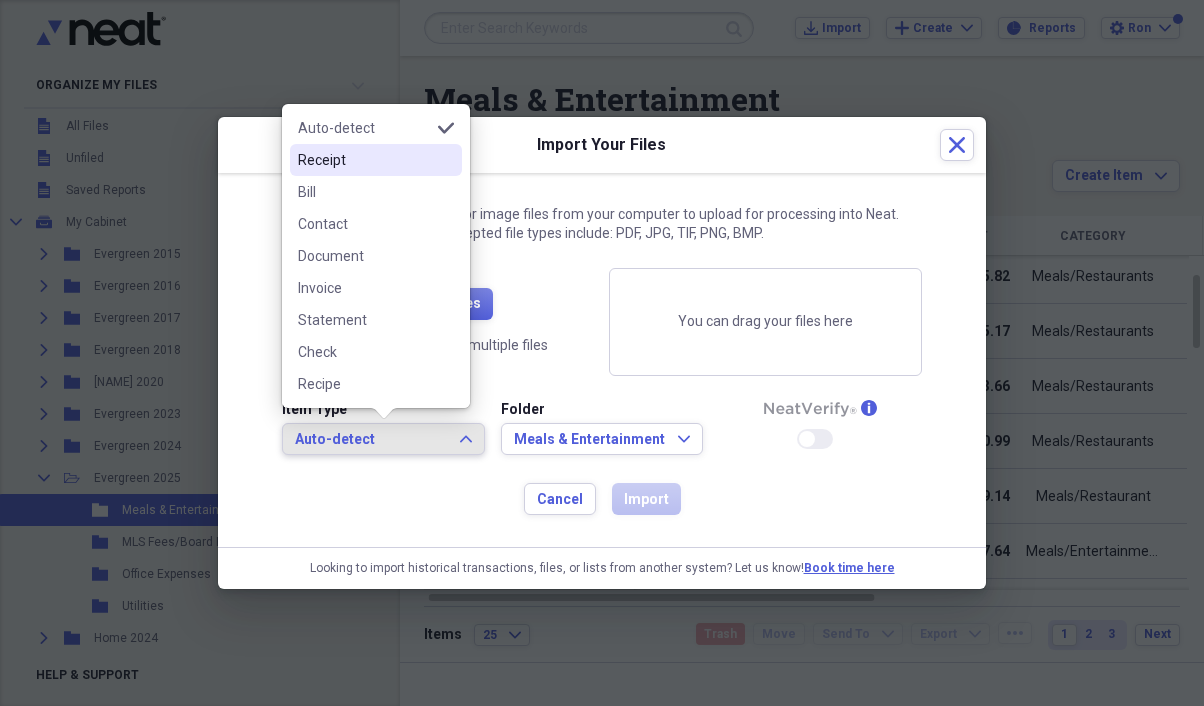 click on "Receipt" at bounding box center [364, 160] 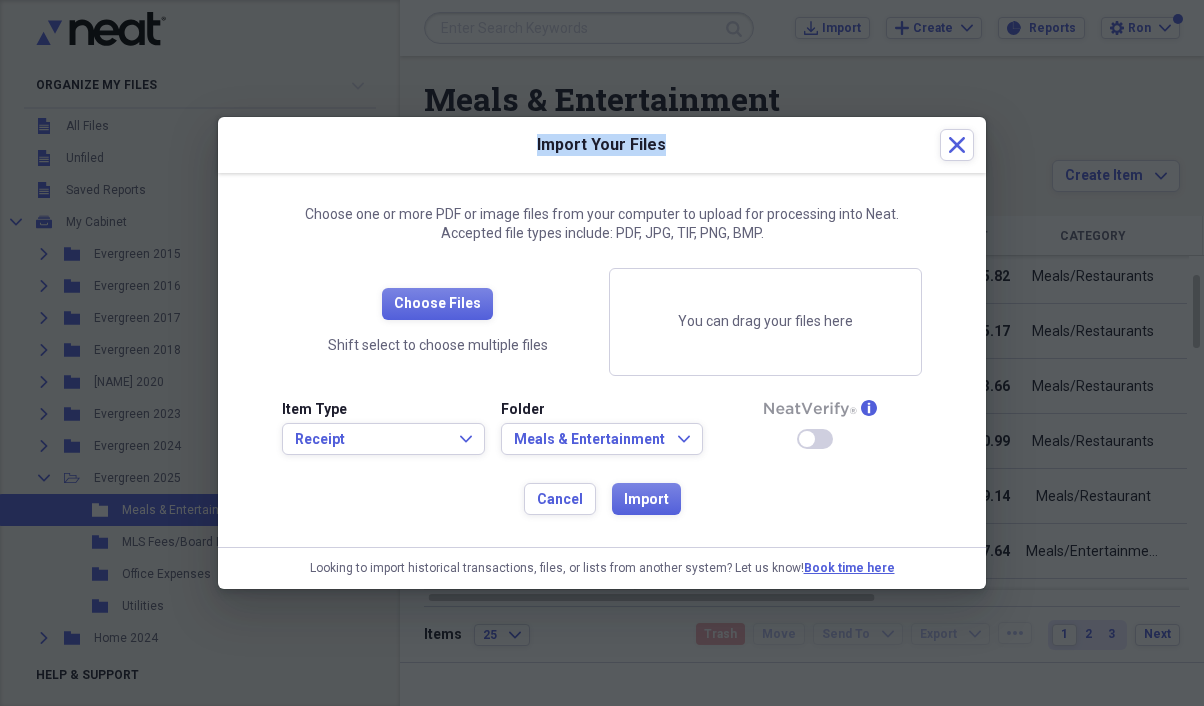 drag, startPoint x: 322, startPoint y: 154, endPoint x: 608, endPoint y: 157, distance: 286.01575 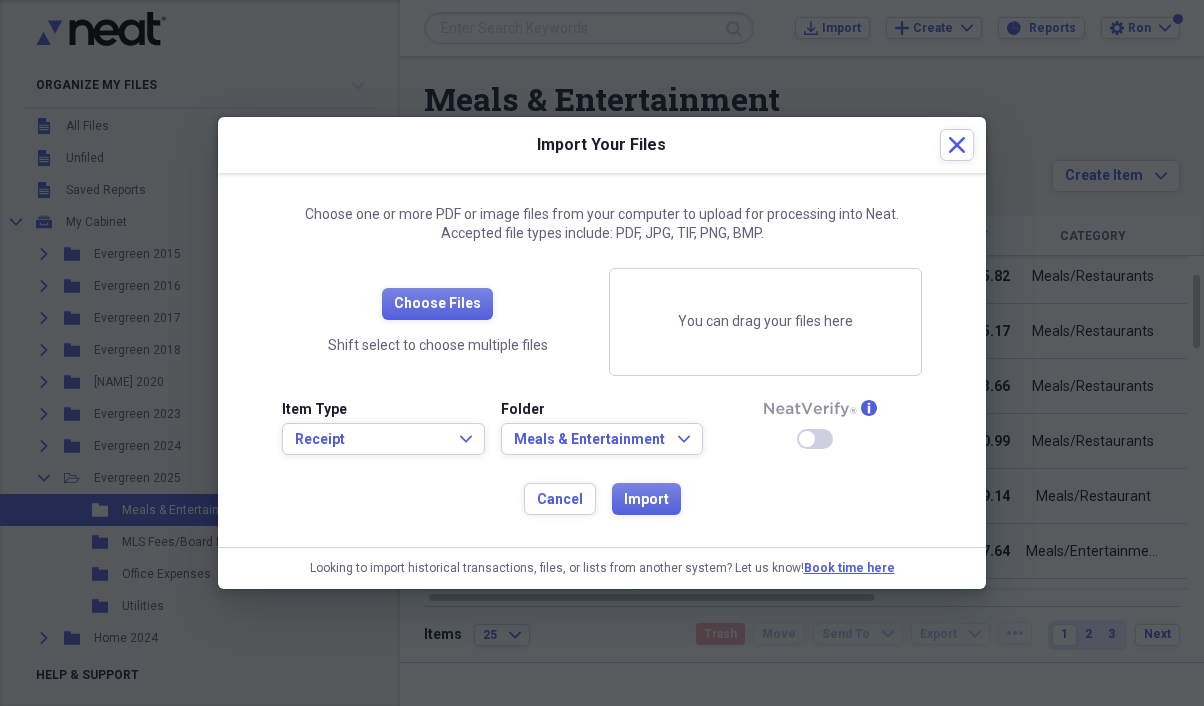 drag, startPoint x: 770, startPoint y: 146, endPoint x: 834, endPoint y: 139, distance: 64.381676 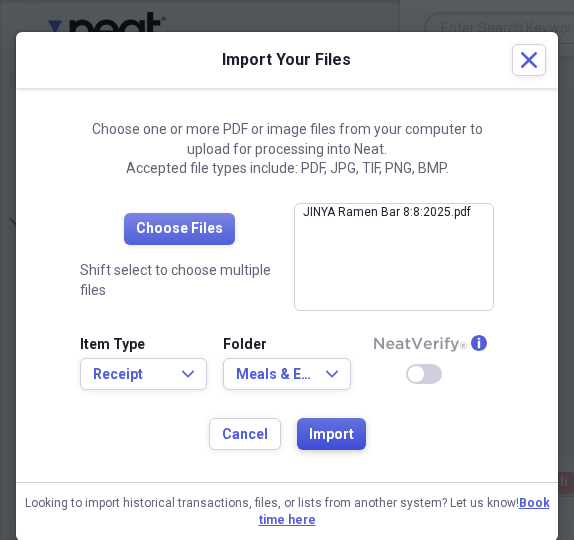 click on "Import" at bounding box center [331, 434] 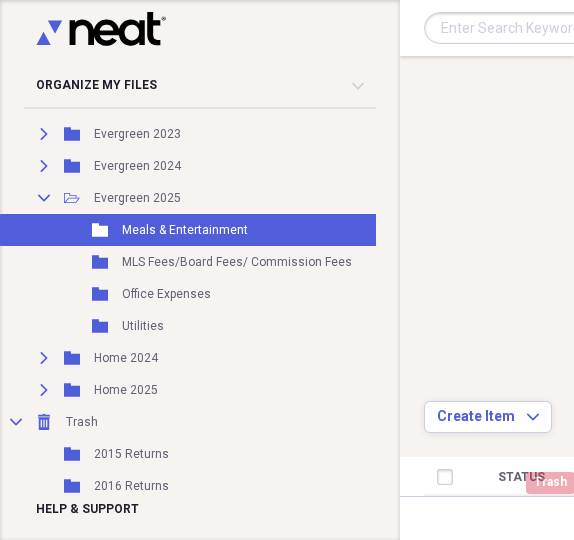 scroll, scrollTop: 333, scrollLeft: 0, axis: vertical 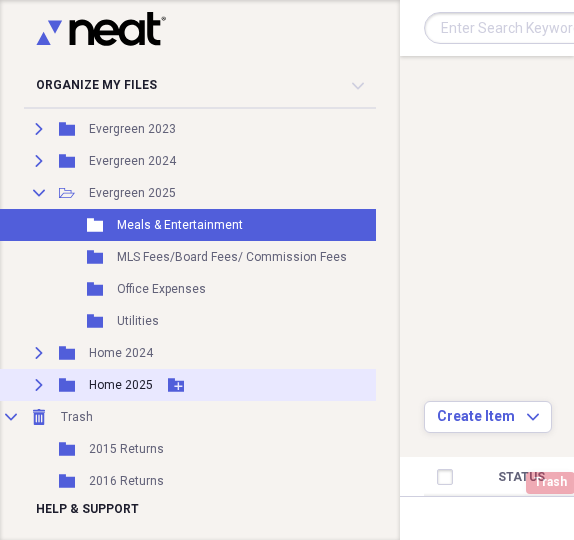 click on "Expand" at bounding box center [39, 385] 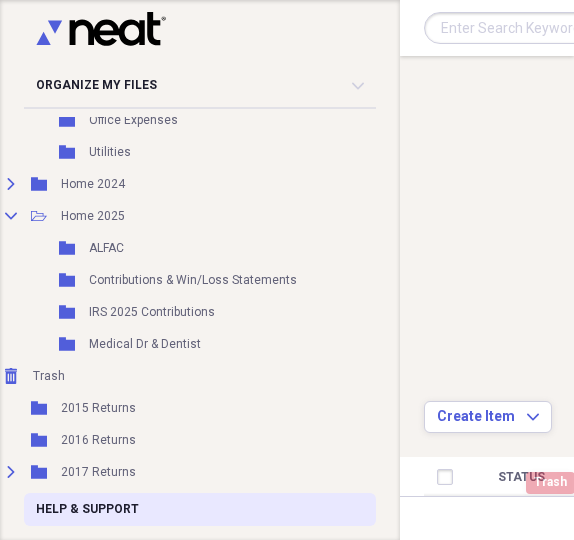 scroll, scrollTop: 493, scrollLeft: 32, axis: both 